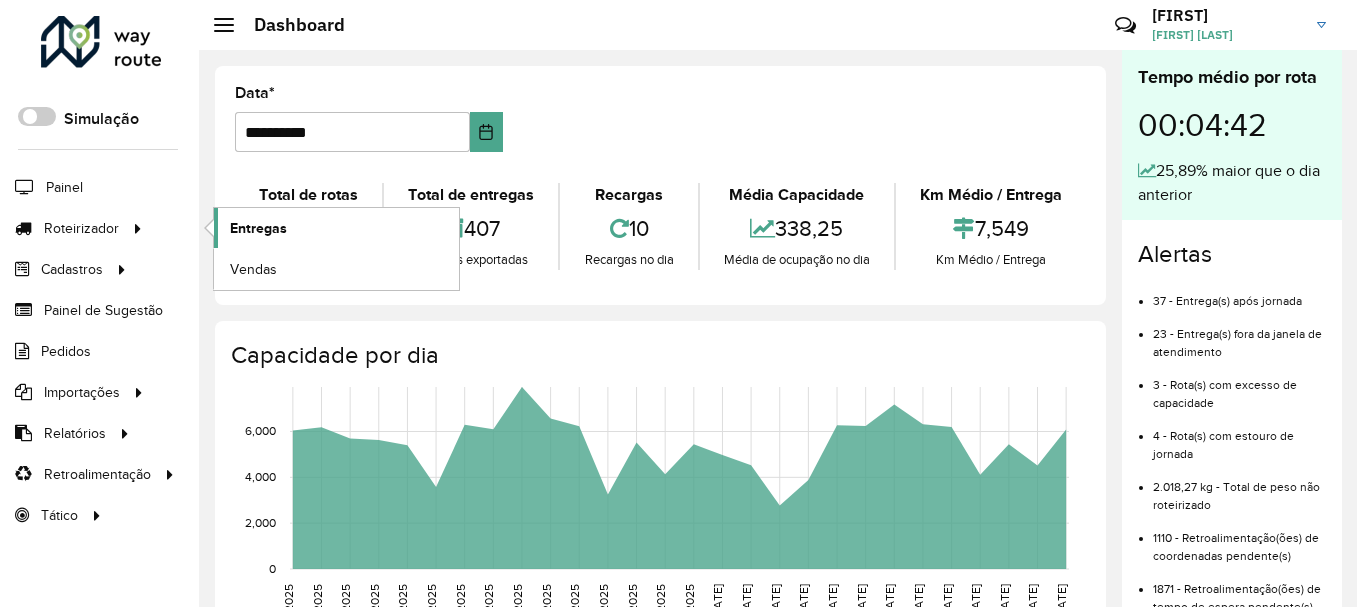scroll, scrollTop: 0, scrollLeft: 0, axis: both 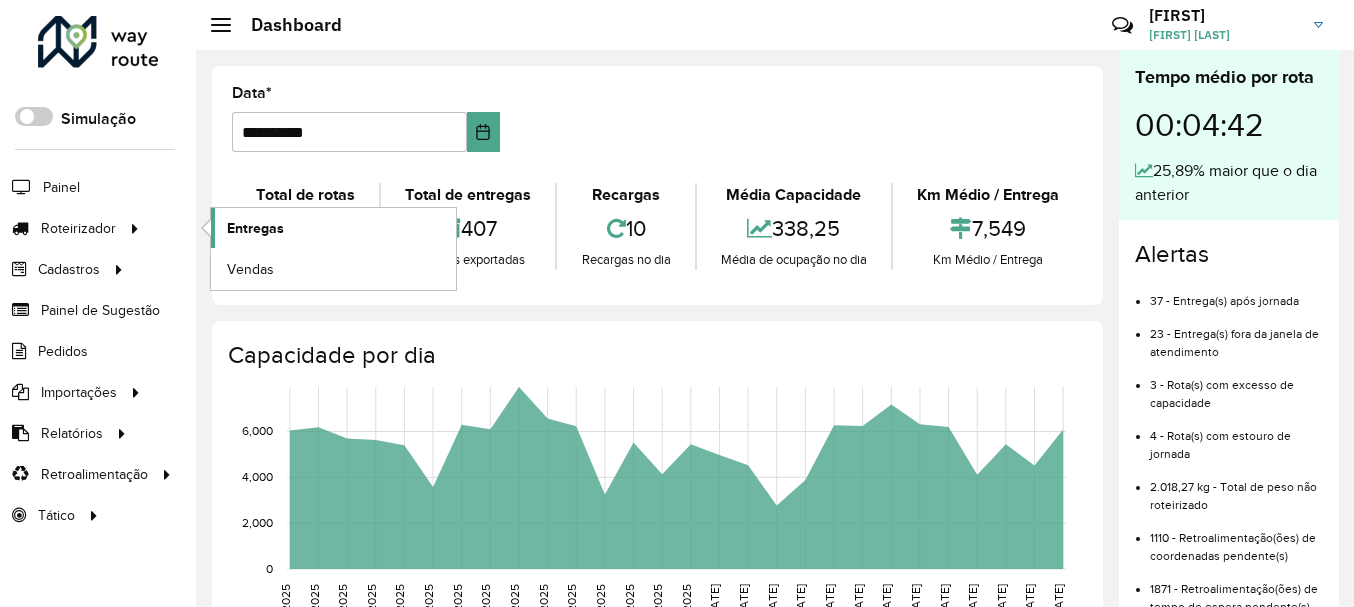 click on "Entregas" 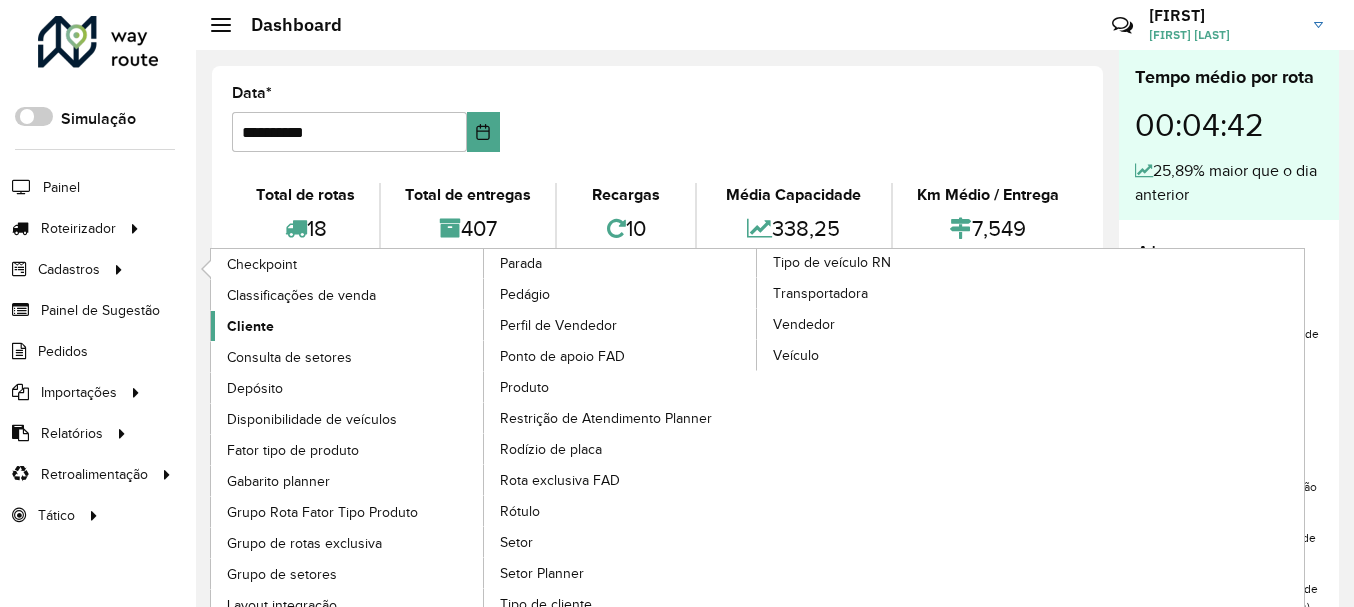 click on "Cliente" 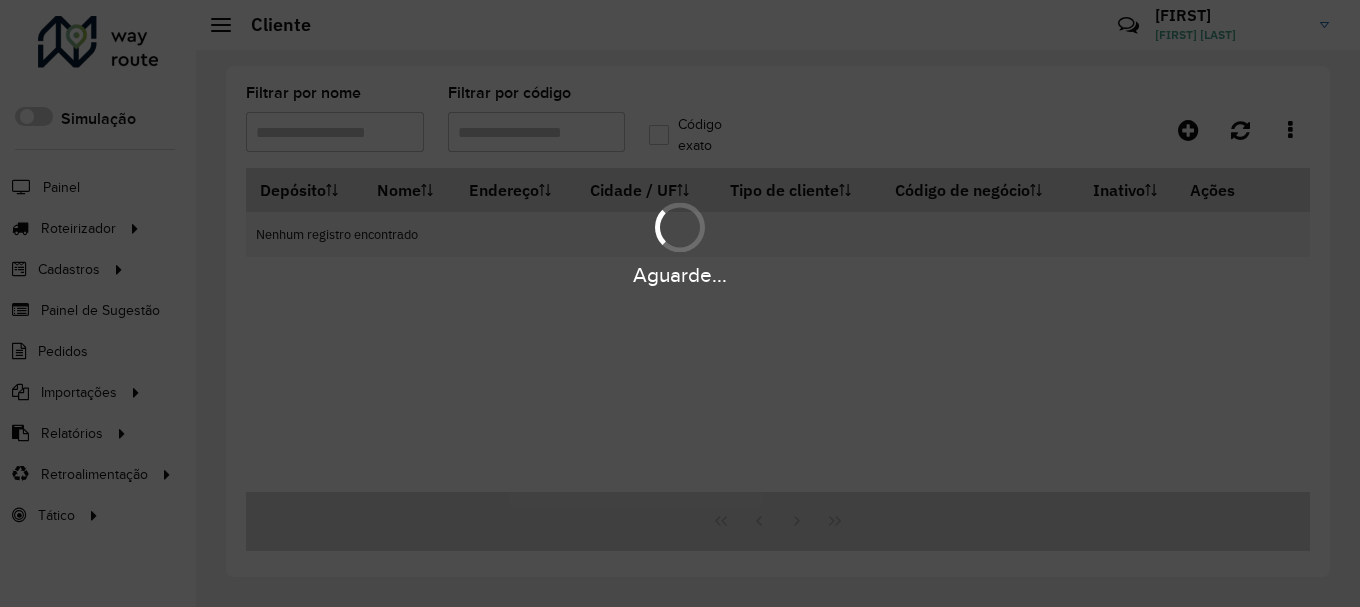 click on "Aguarde..." at bounding box center (680, 303) 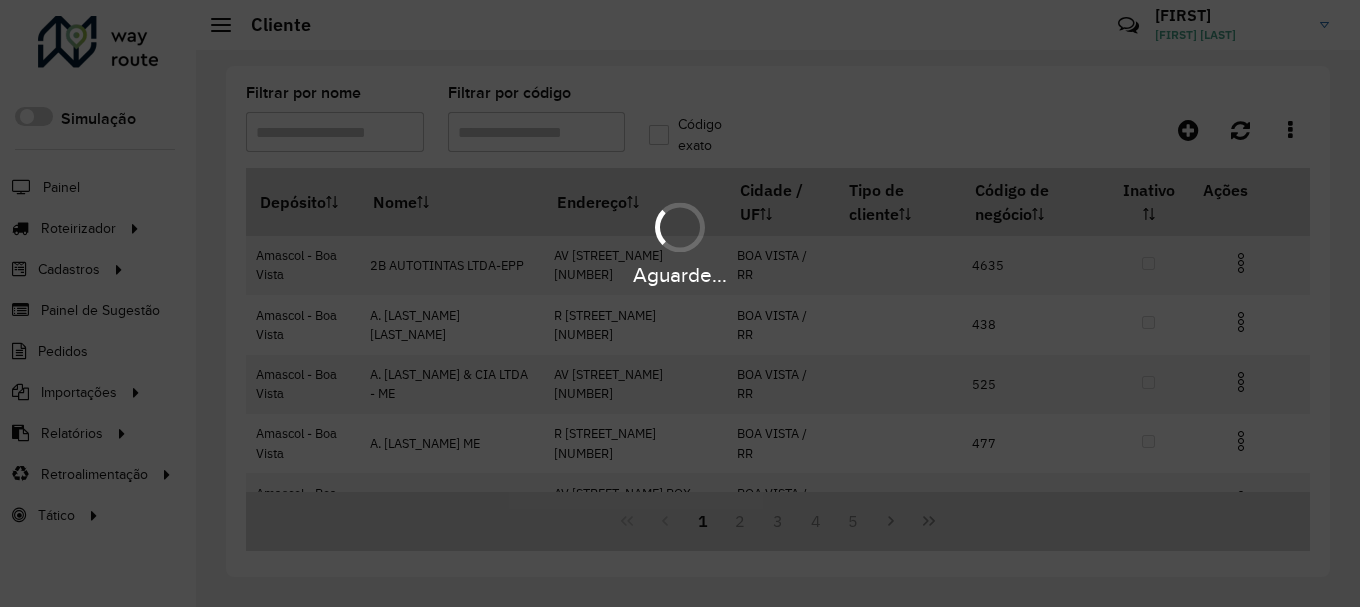 click on "Aguarde..." at bounding box center (680, 303) 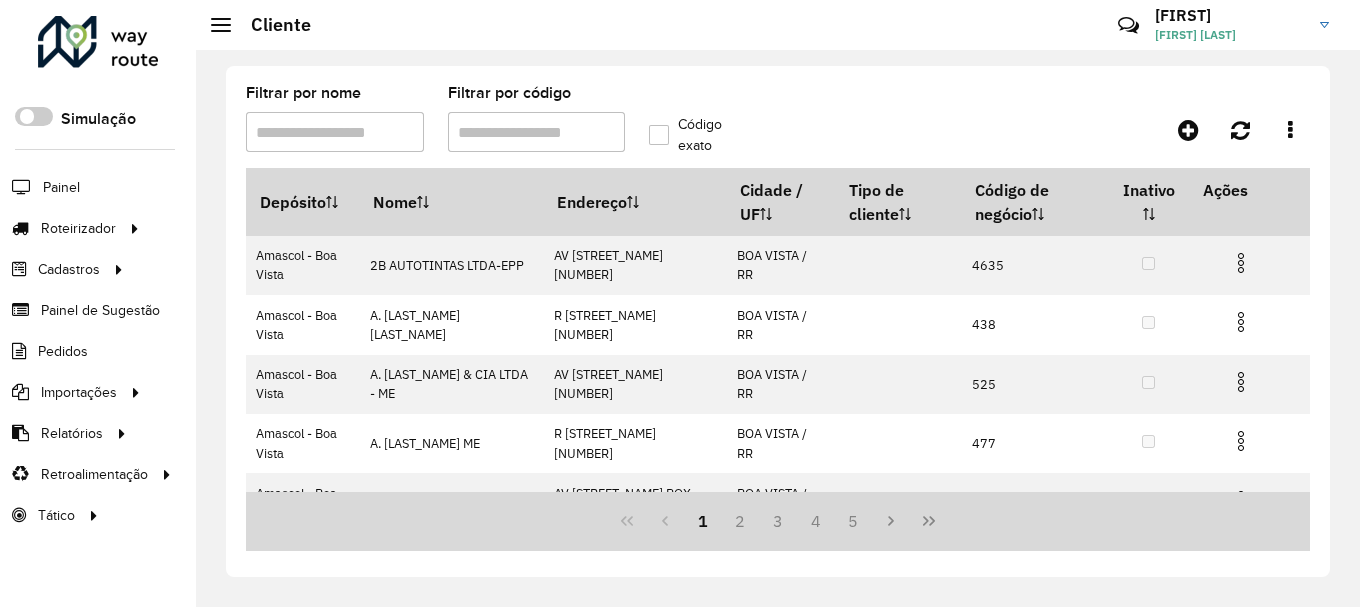 click on "Filtrar por código" at bounding box center [537, 132] 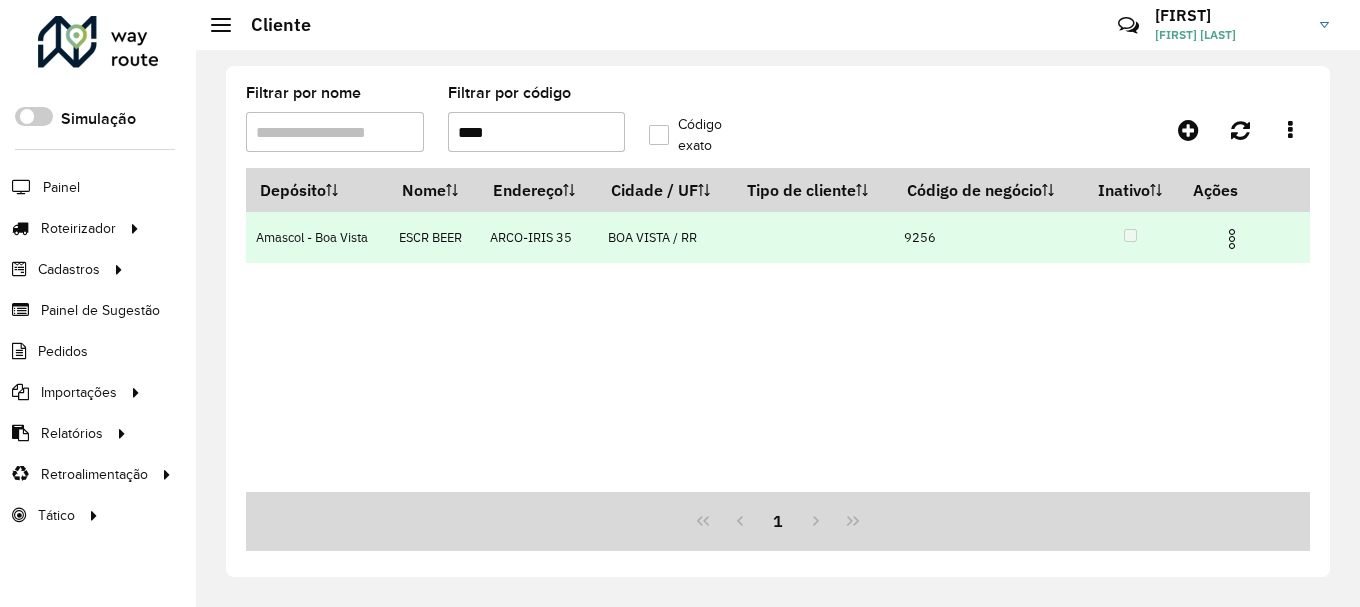 type on "****" 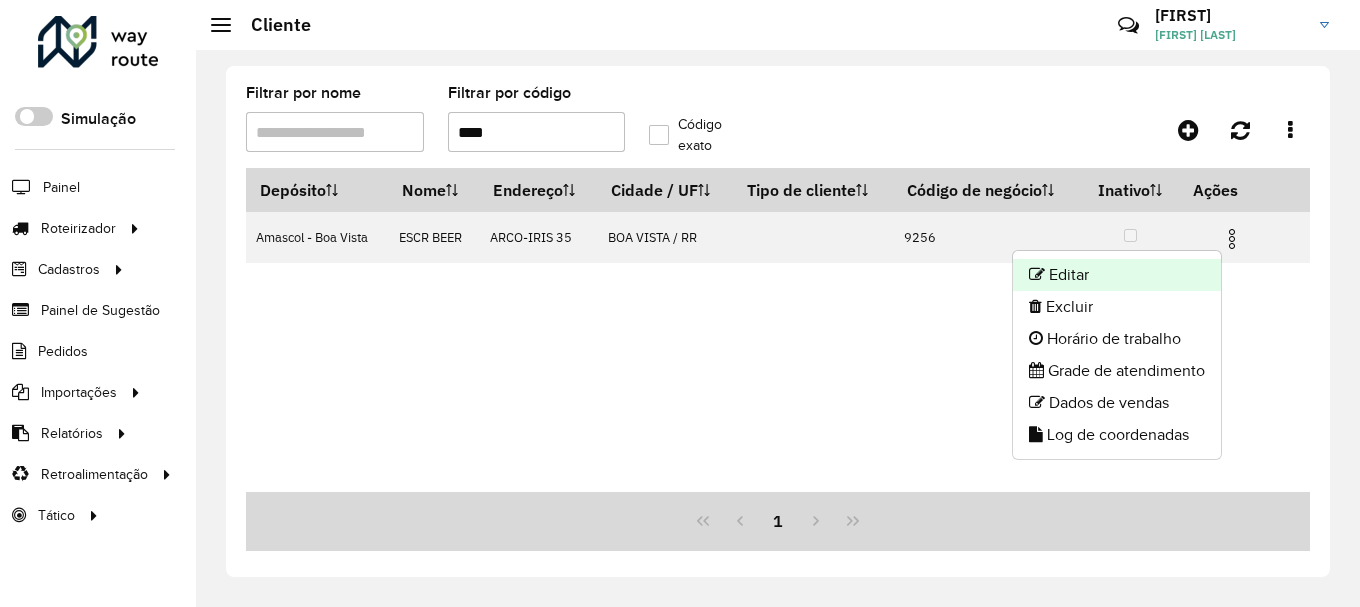 click on "Editar" 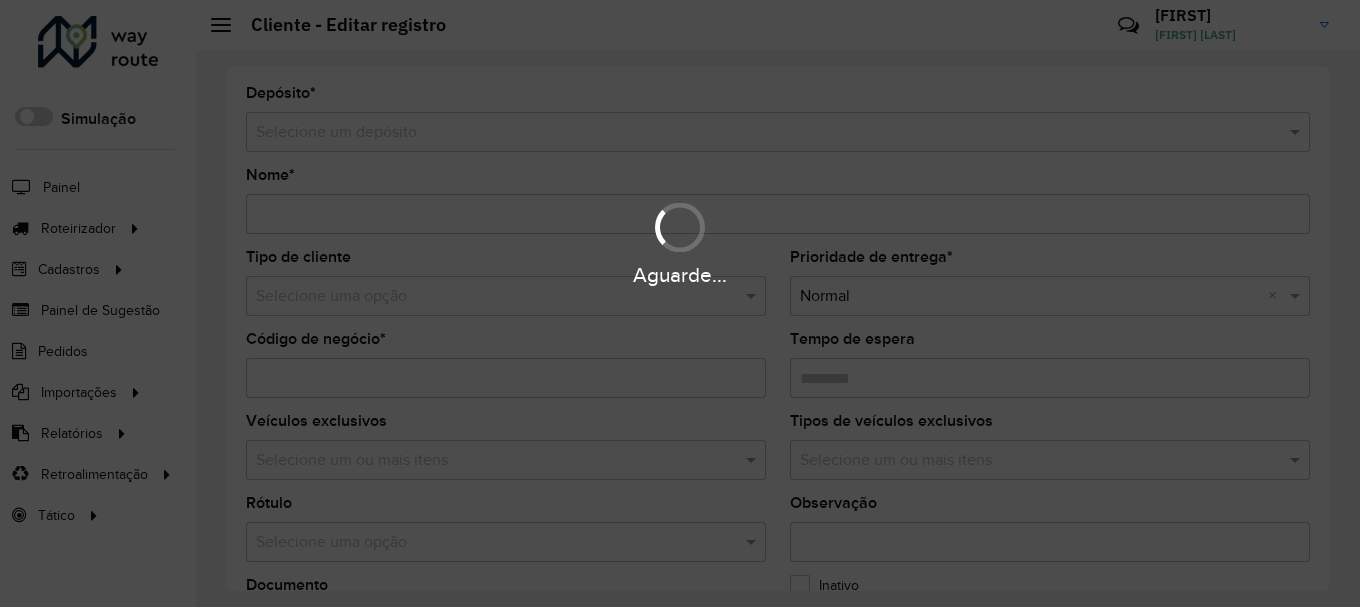type on "*********" 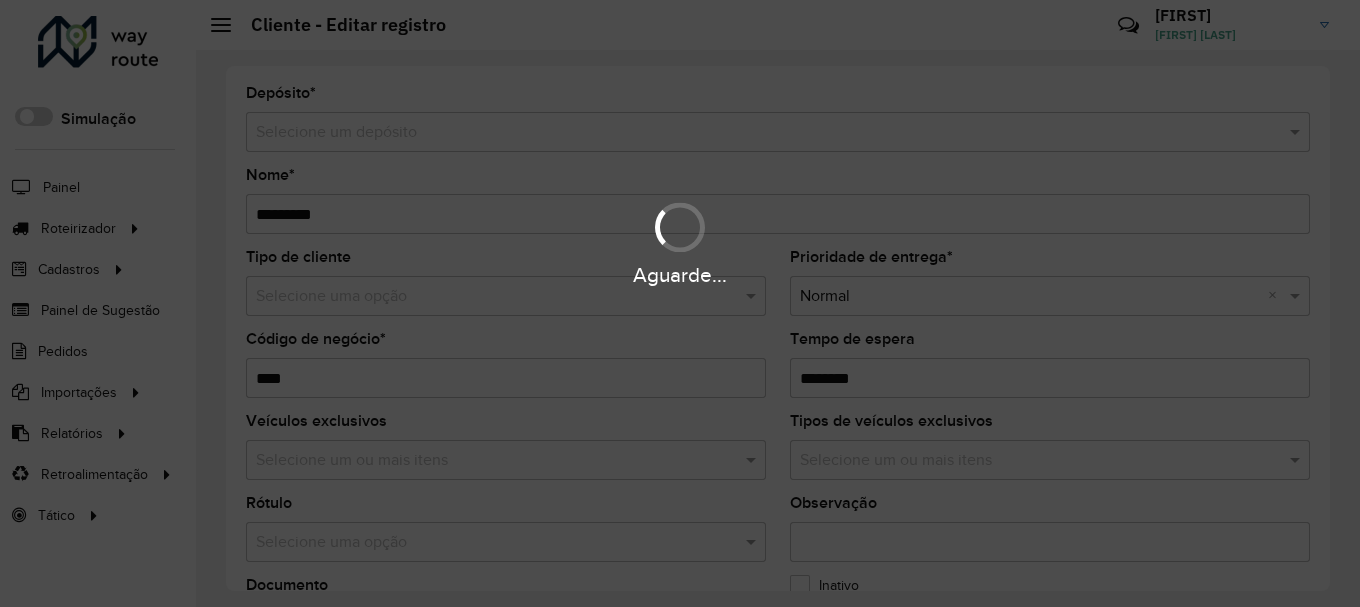 type on "*********" 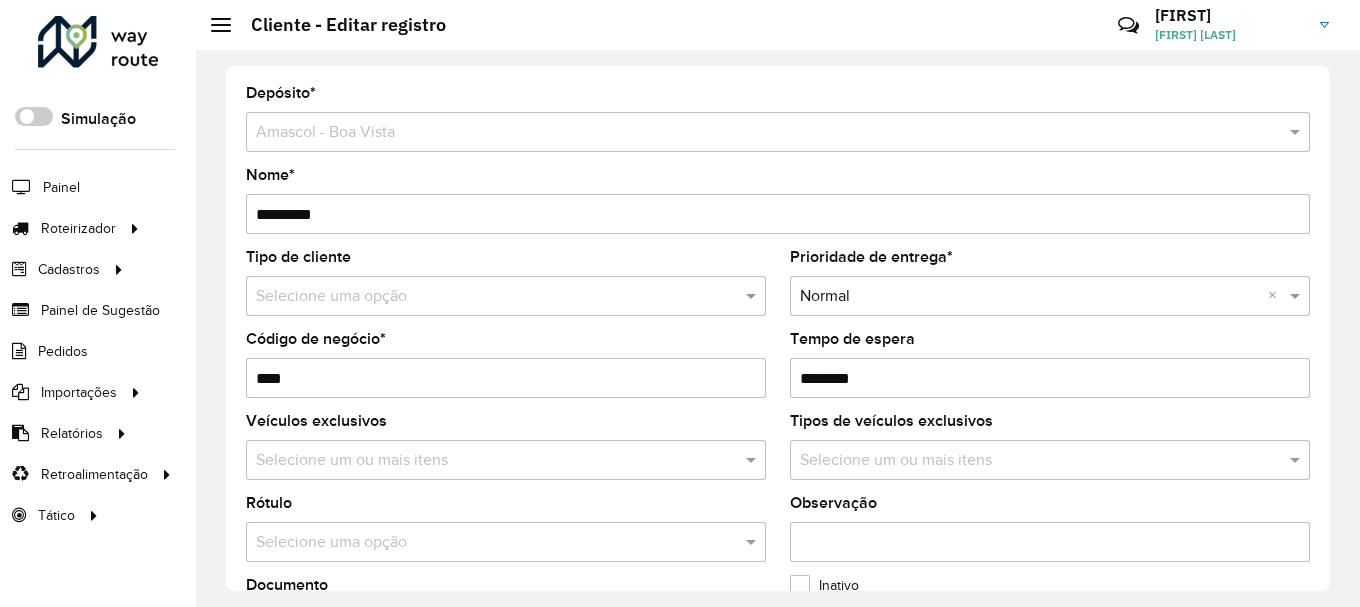 drag, startPoint x: 297, startPoint y: 214, endPoint x: 260, endPoint y: 215, distance: 37.01351 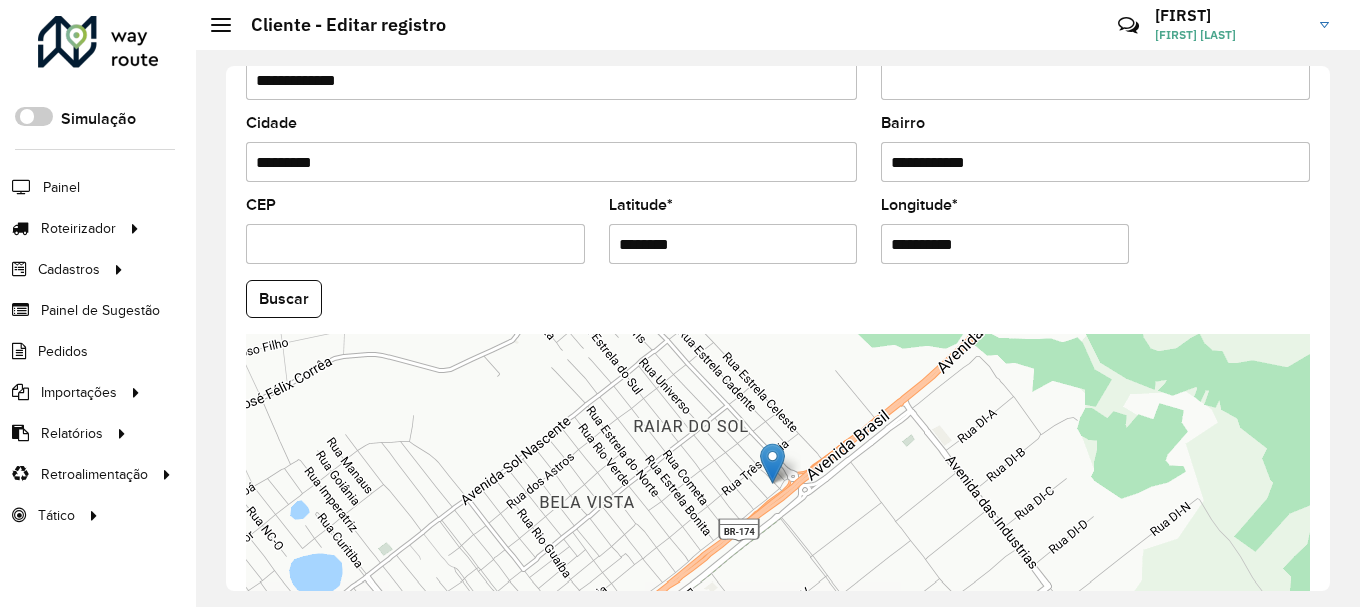 scroll, scrollTop: 881, scrollLeft: 0, axis: vertical 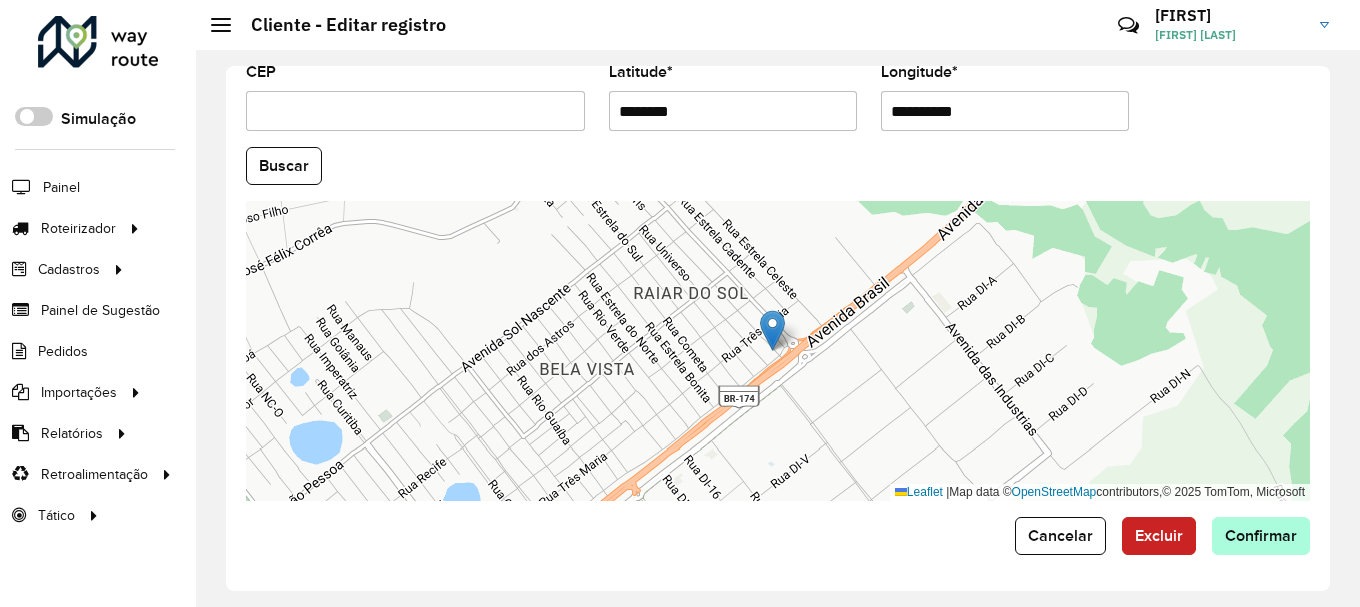type on "**********" 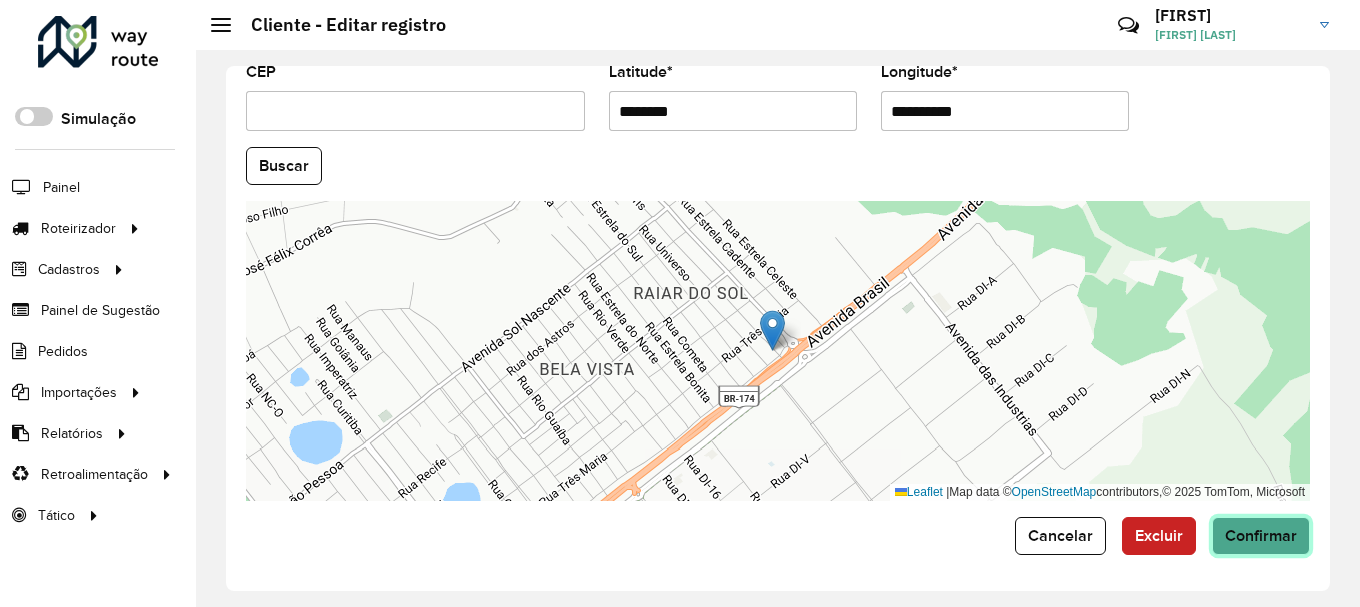 click on "Confirmar" 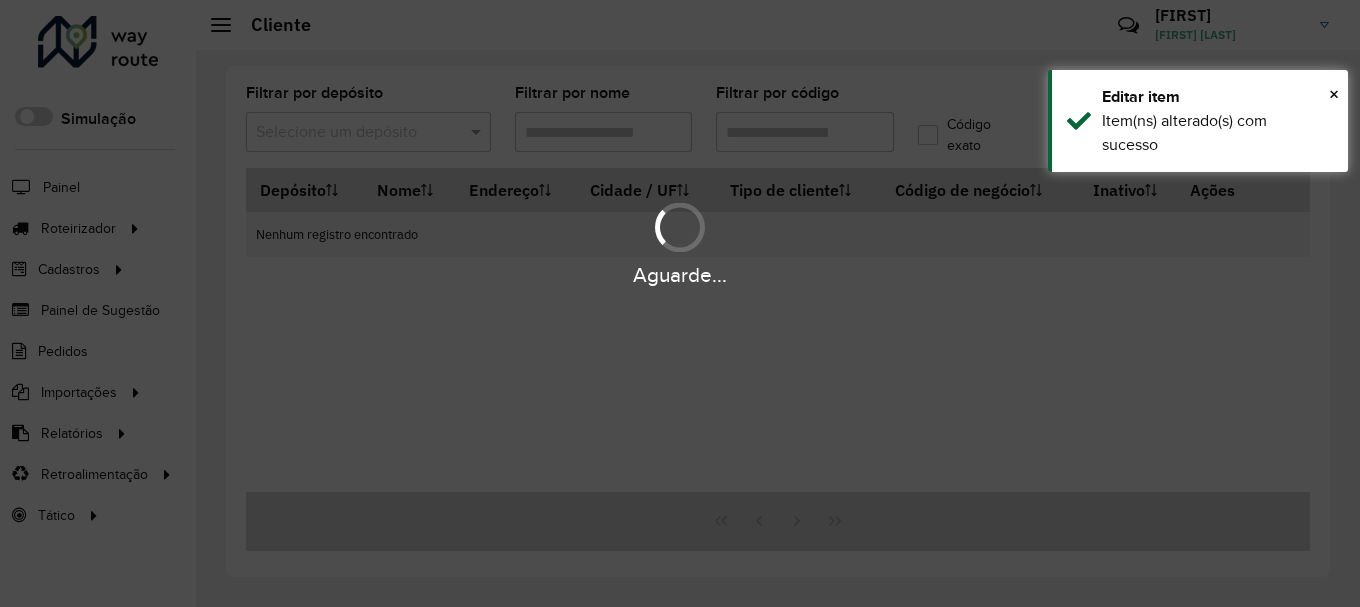 type on "****" 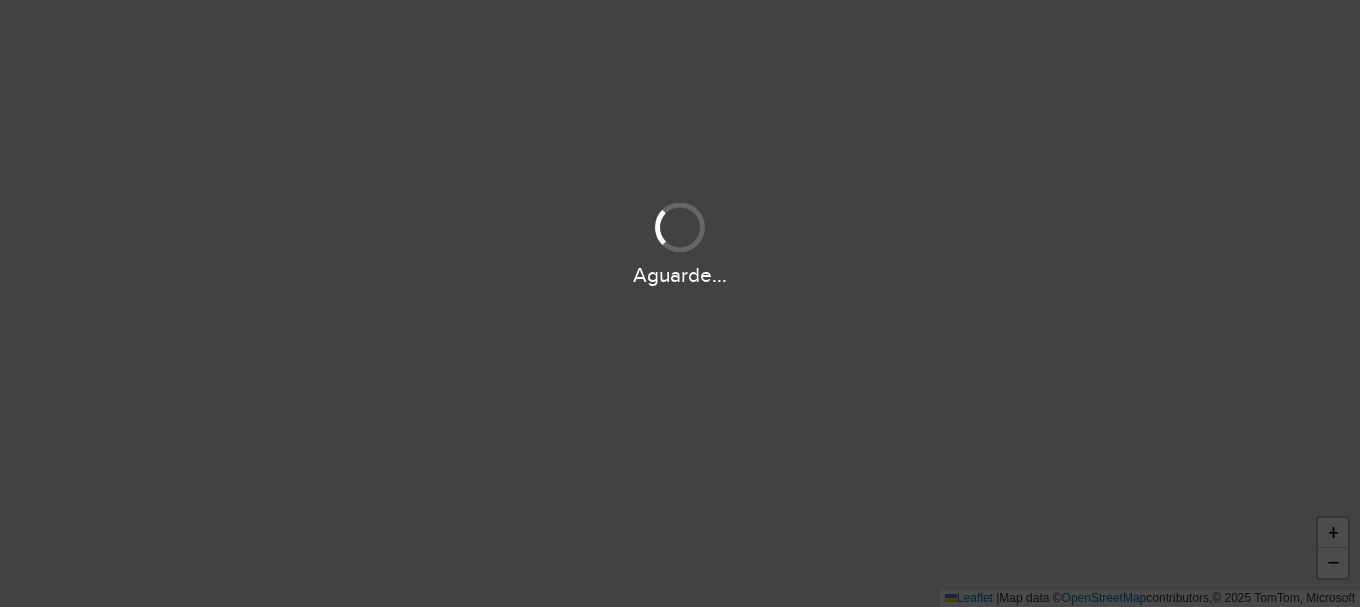 scroll, scrollTop: 0, scrollLeft: 0, axis: both 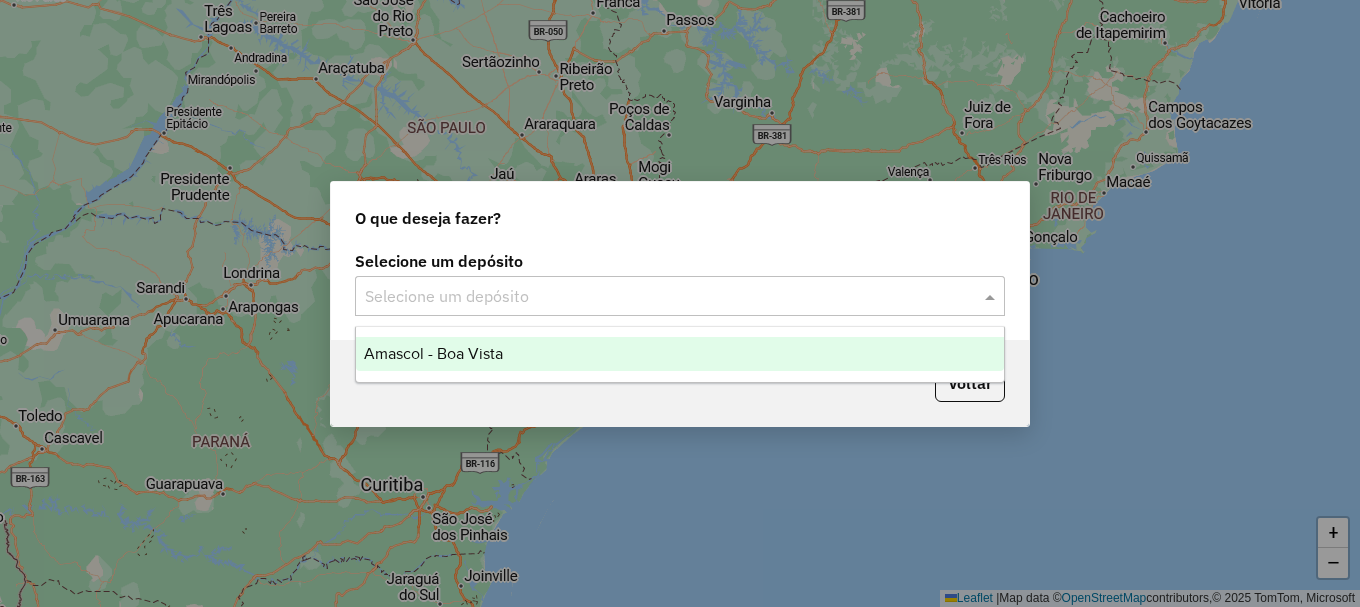 click 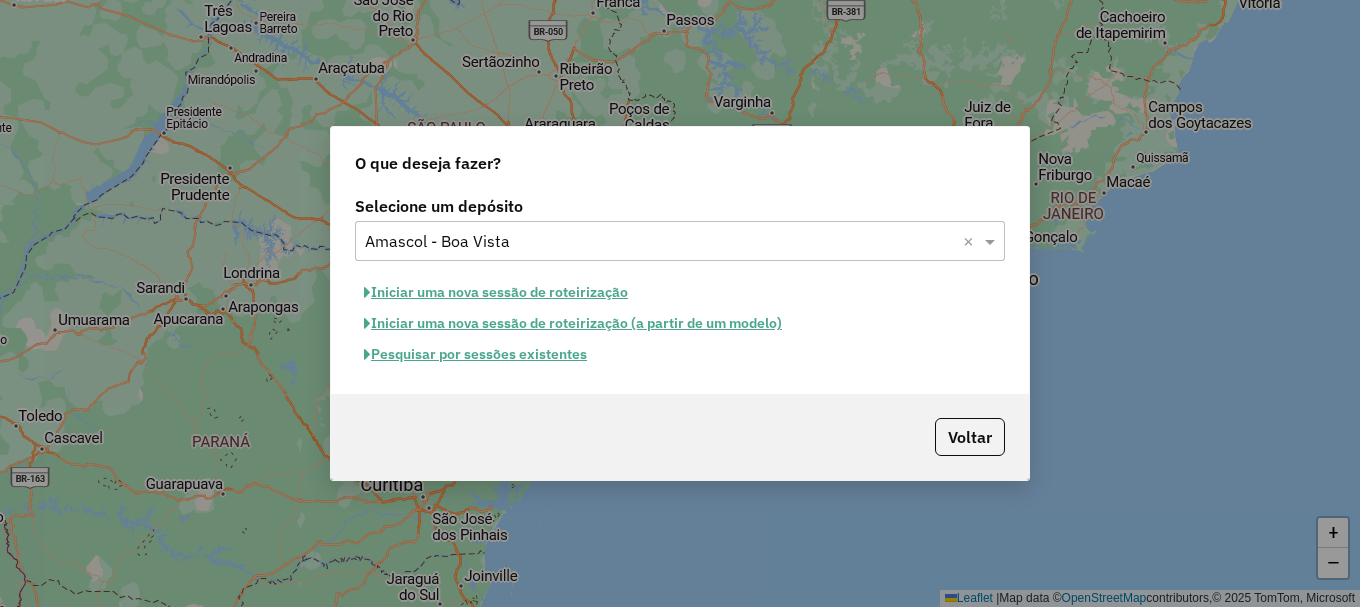 click on "Pesquisar por sessões existentes" 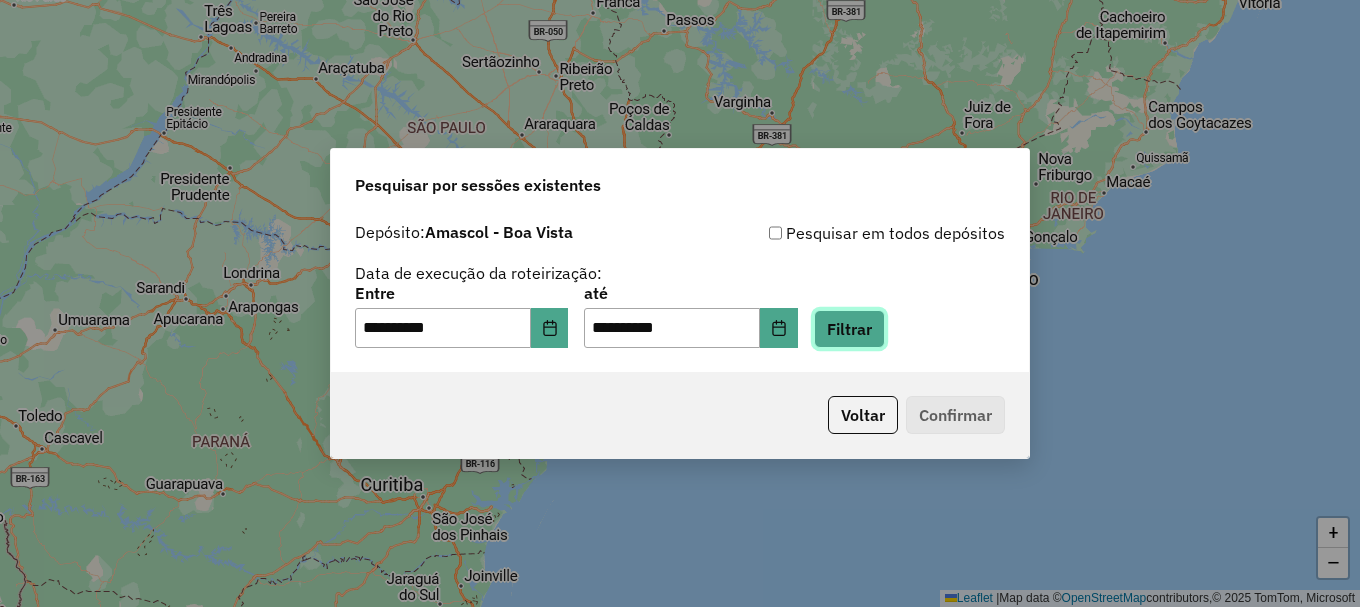 click on "Filtrar" 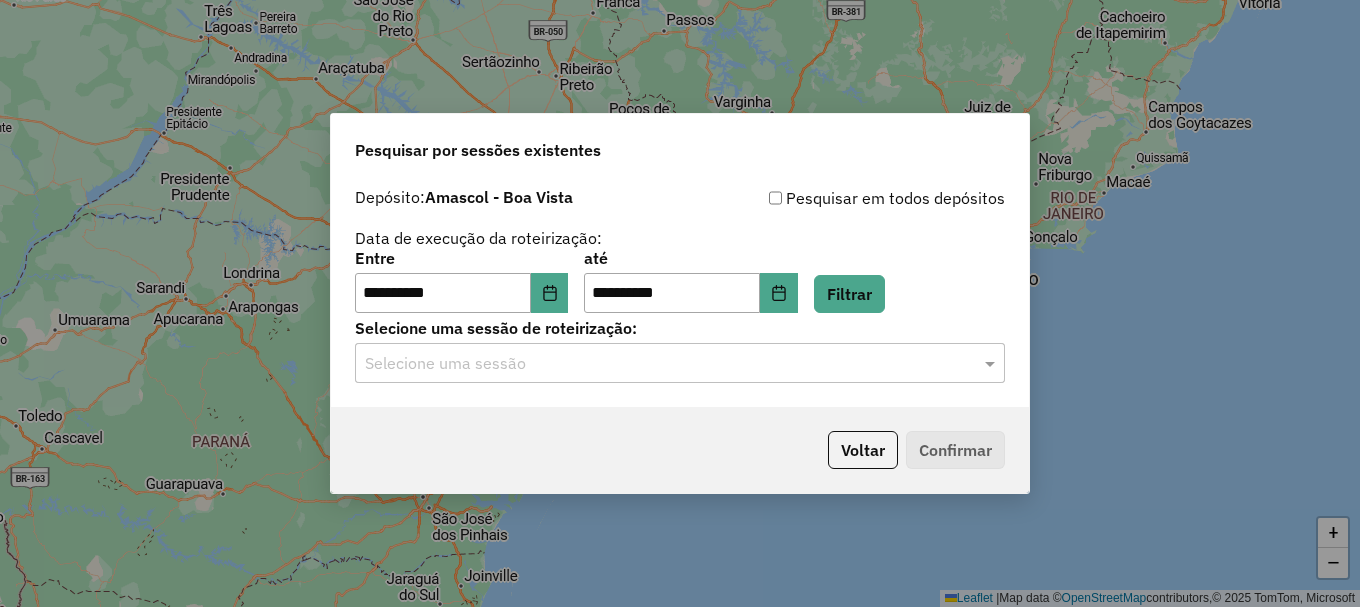 click on "Selecione uma sessão" 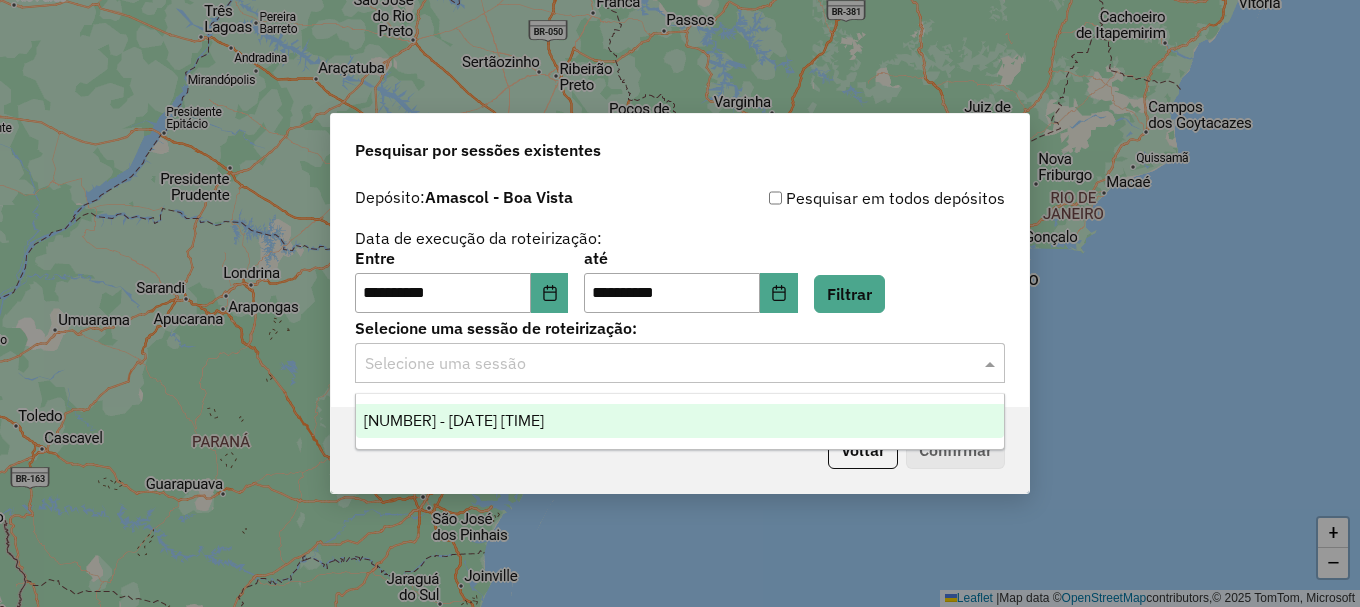 click on "[NUMBER] - [DATE] [TIME]" at bounding box center [680, 421] 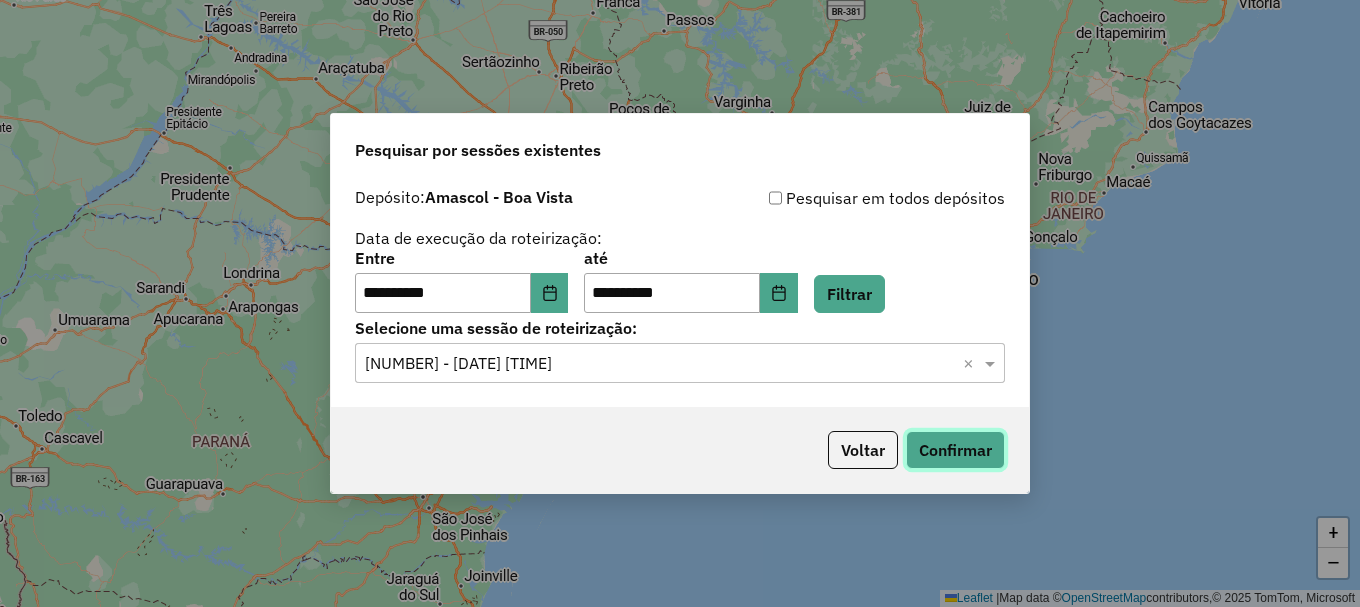 click on "Confirmar" 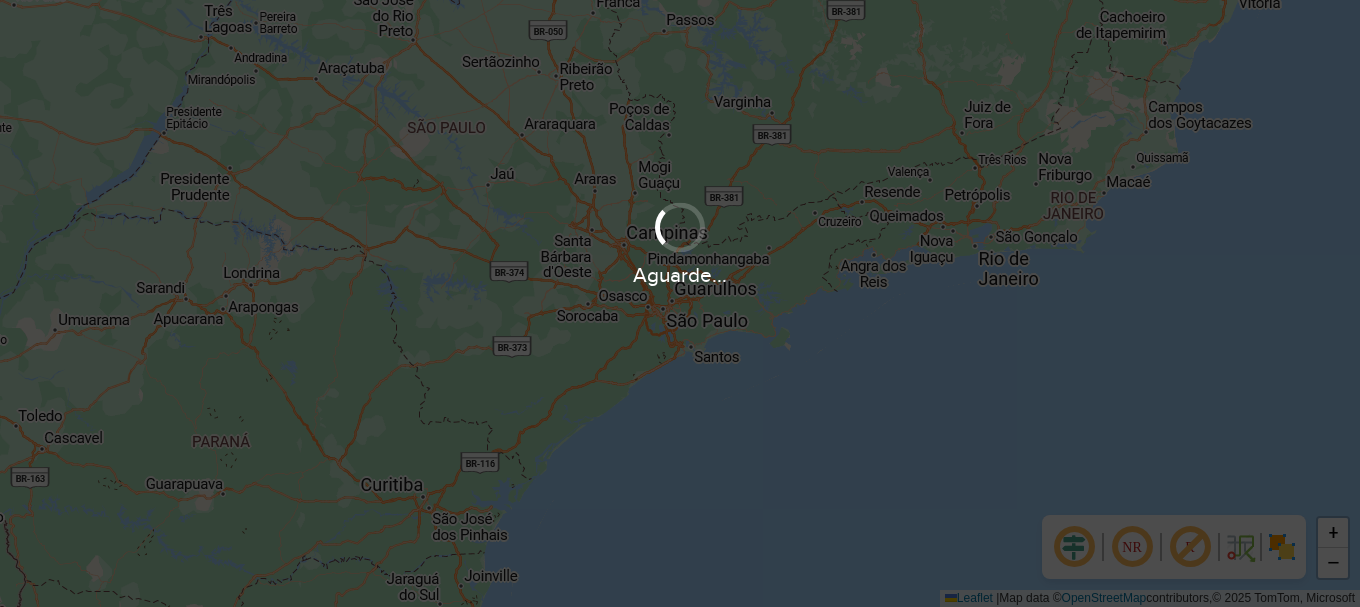 scroll, scrollTop: 0, scrollLeft: 0, axis: both 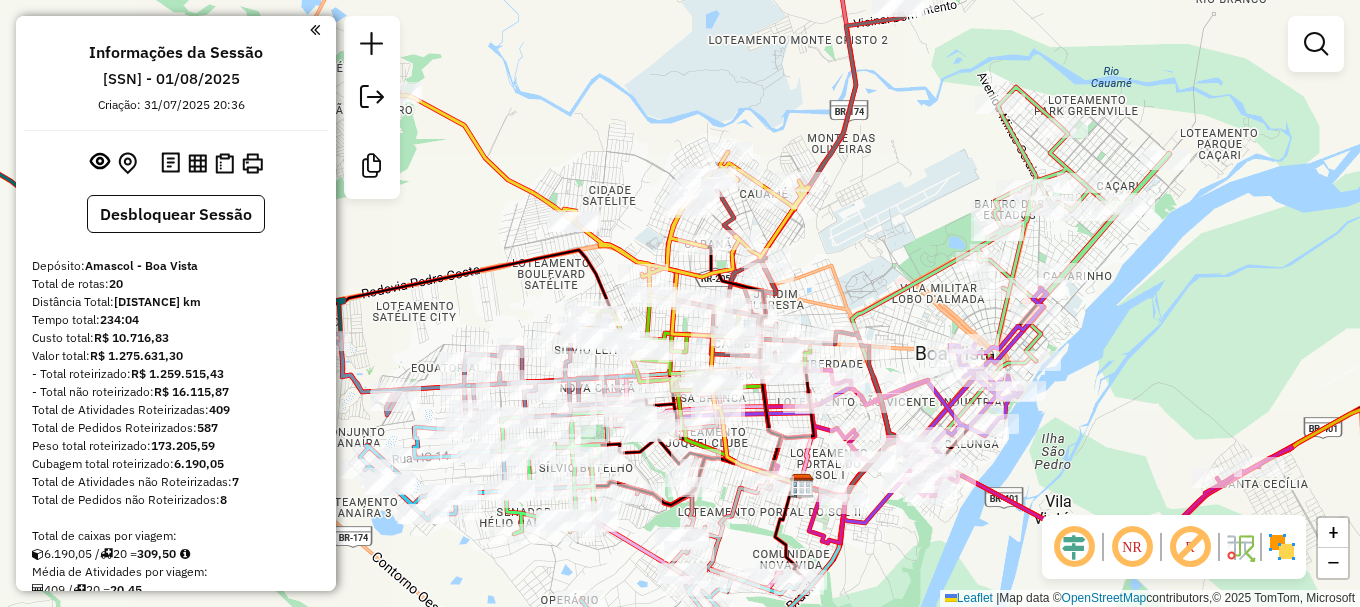 drag, startPoint x: 803, startPoint y: 325, endPoint x: 839, endPoint y: 238, distance: 94.15413 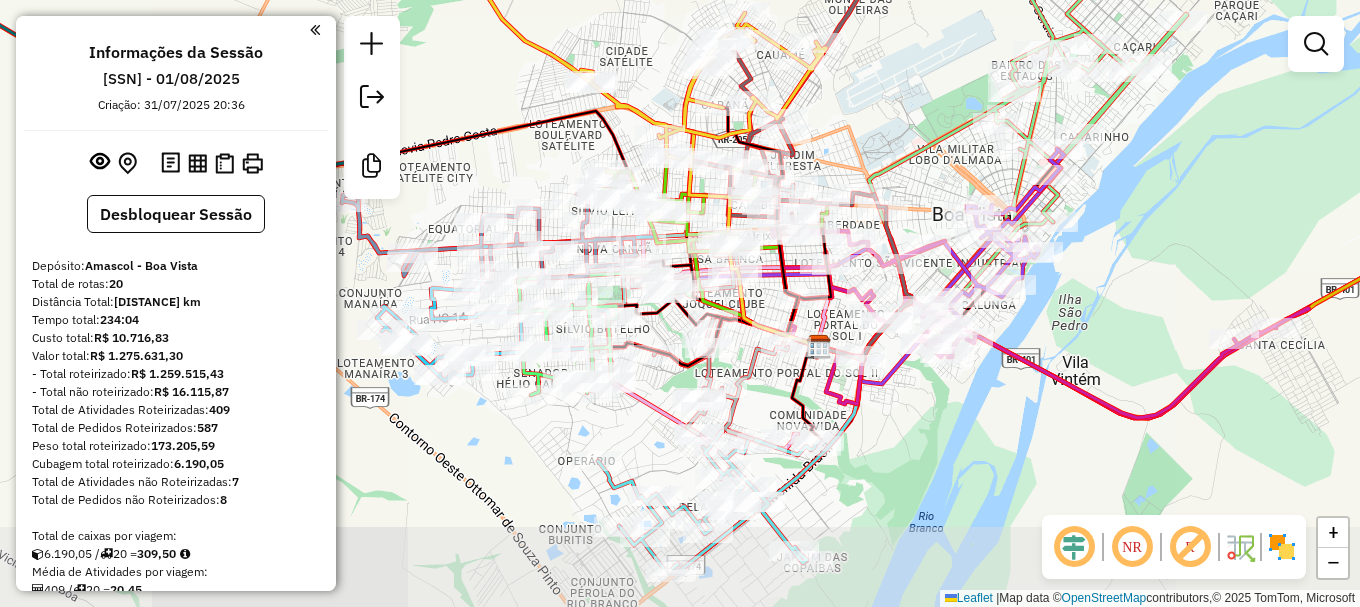 drag, startPoint x: 847, startPoint y: 220, endPoint x: 857, endPoint y: 122, distance: 98.50888 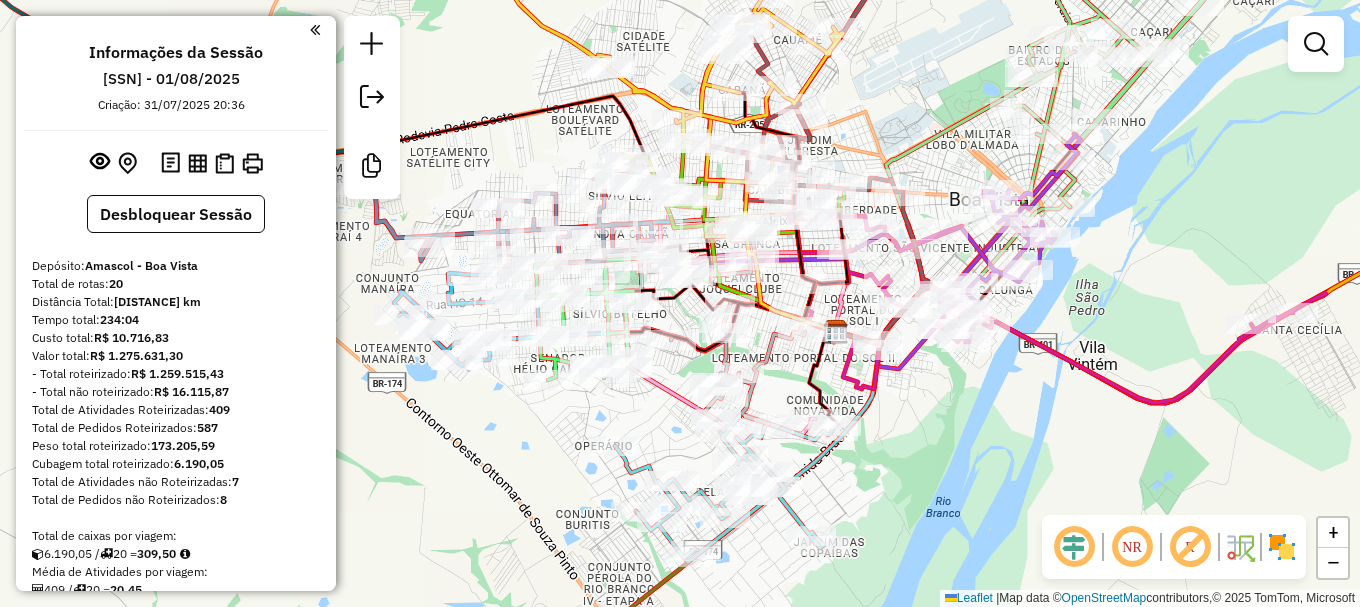 drag, startPoint x: 857, startPoint y: 130, endPoint x: 875, endPoint y: 114, distance: 24.083189 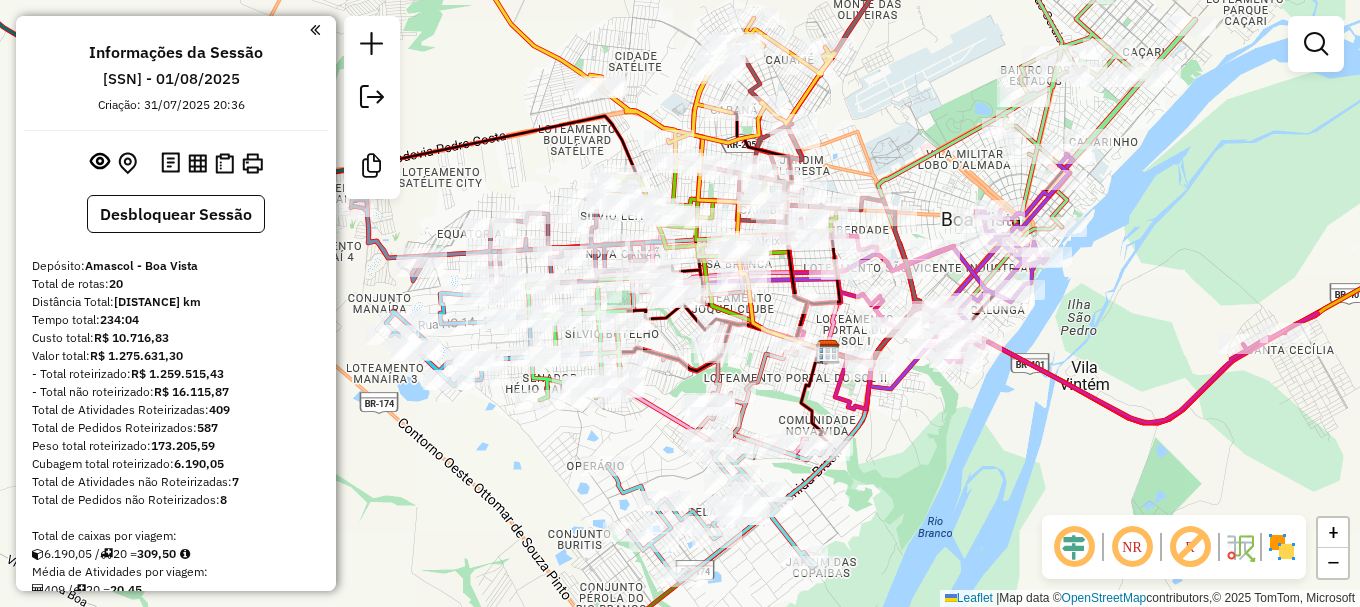 drag, startPoint x: 881, startPoint y: 97, endPoint x: 872, endPoint y: 118, distance: 22.847319 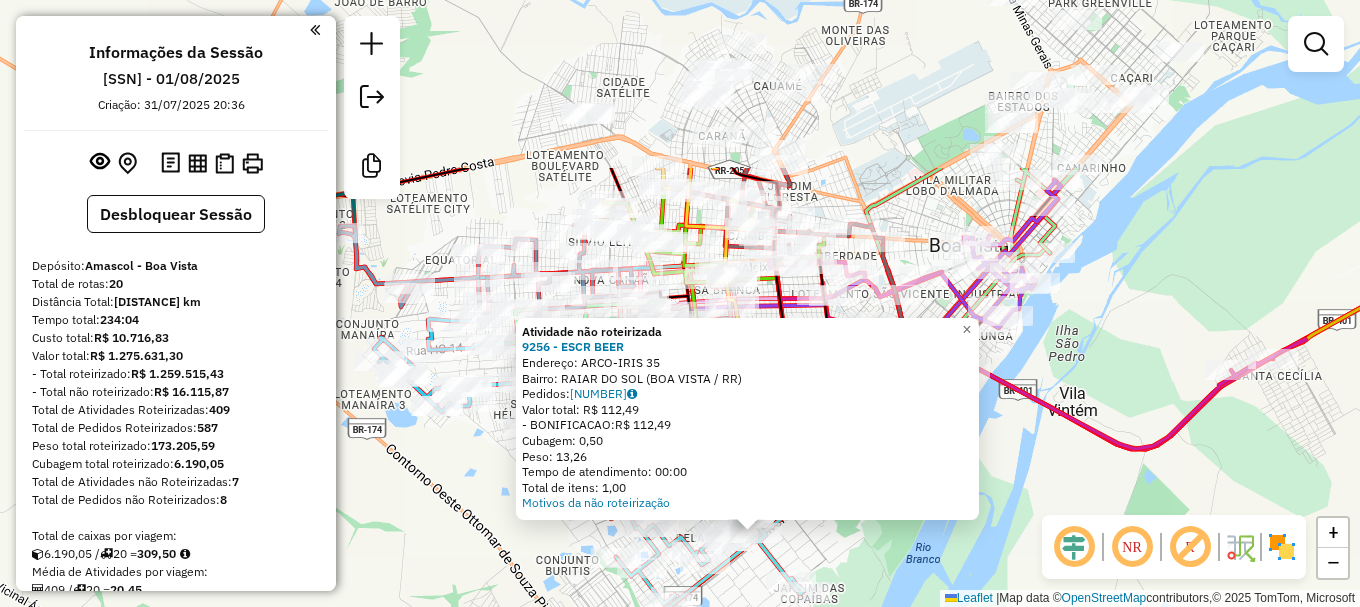drag, startPoint x: 821, startPoint y: 320, endPoint x: 898, endPoint y: 552, distance: 244.44427 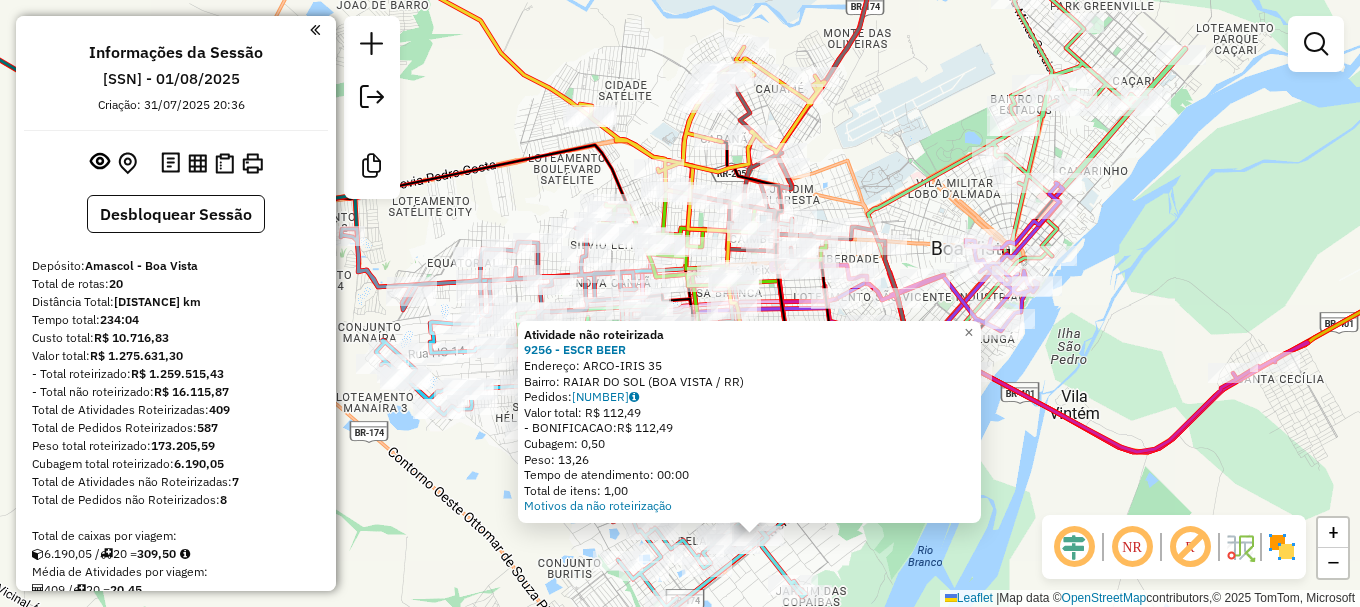click on "Atividade não roteirizada [NUMBER] - [NAME] Endereço: [NAME] Bairro: [NAME] ([CITY] / [STATE]) Pedidos: [NUMBER] Valor total: [PRICE] -BONIFICACAO: [PRICE] Cubagem: [WEIGHT] Peso: [WEIGHT] Tempo de atendimento: [TIME] Total de itens: [NUMBER] Motivos da não roteirização × Janela de atendimento Grade de atendimento Capacidade Transportadoras Veículos Cliente Pedidos Rotas Selecione os dias de semana para filtrar as janelas de atendimento Seg Ter Qua Qui Sex Sáb Dom Informe o período da janela de atendimento: De: Até: Filtrar exatamente a janela do cliente Considerar janela de atendimento padrão Selecione os dias de semana para filtrar as grades de atendimento Seg Ter Qua Qui Sex Sáb Dom Considerar clientes sem dia de atendimento cadastrado Clientes fora do dia de atendimento selecionado Filtrar as atividades entre os valores definidos abaixo: Peso mínimo: Peso máximo: Cubagem mínima: Cubagem máxima: De: Até: De: Até: De:" 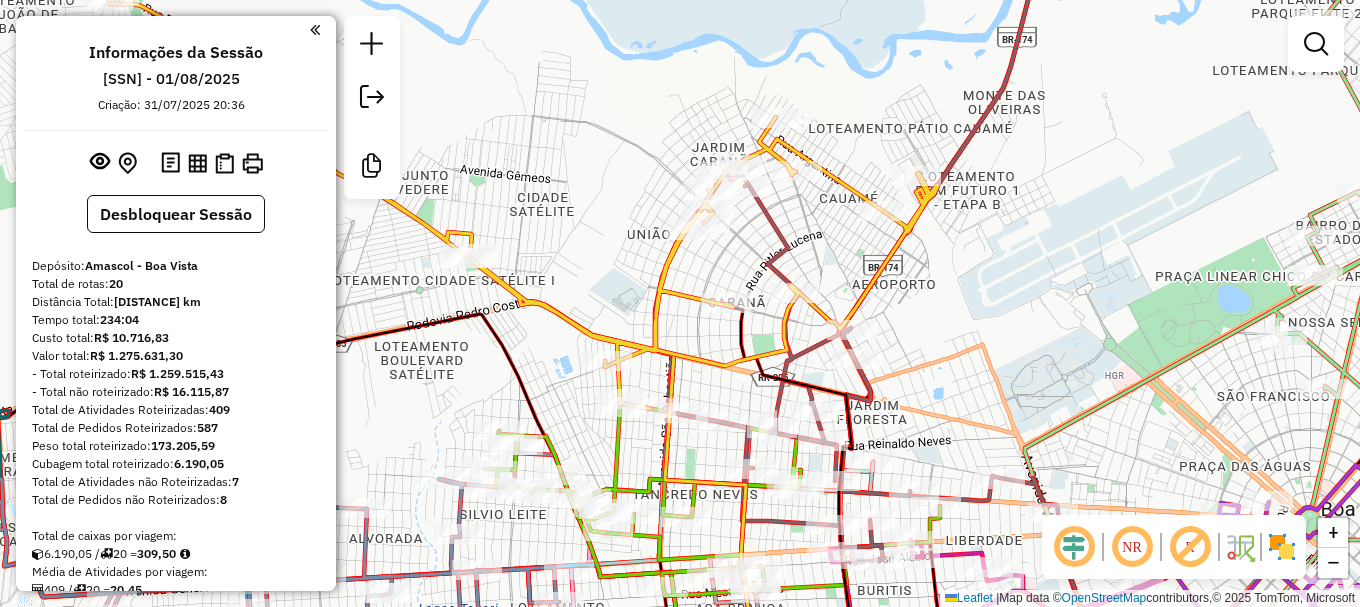 drag, startPoint x: 1131, startPoint y: 165, endPoint x: 1010, endPoint y: 211, distance: 129.44884 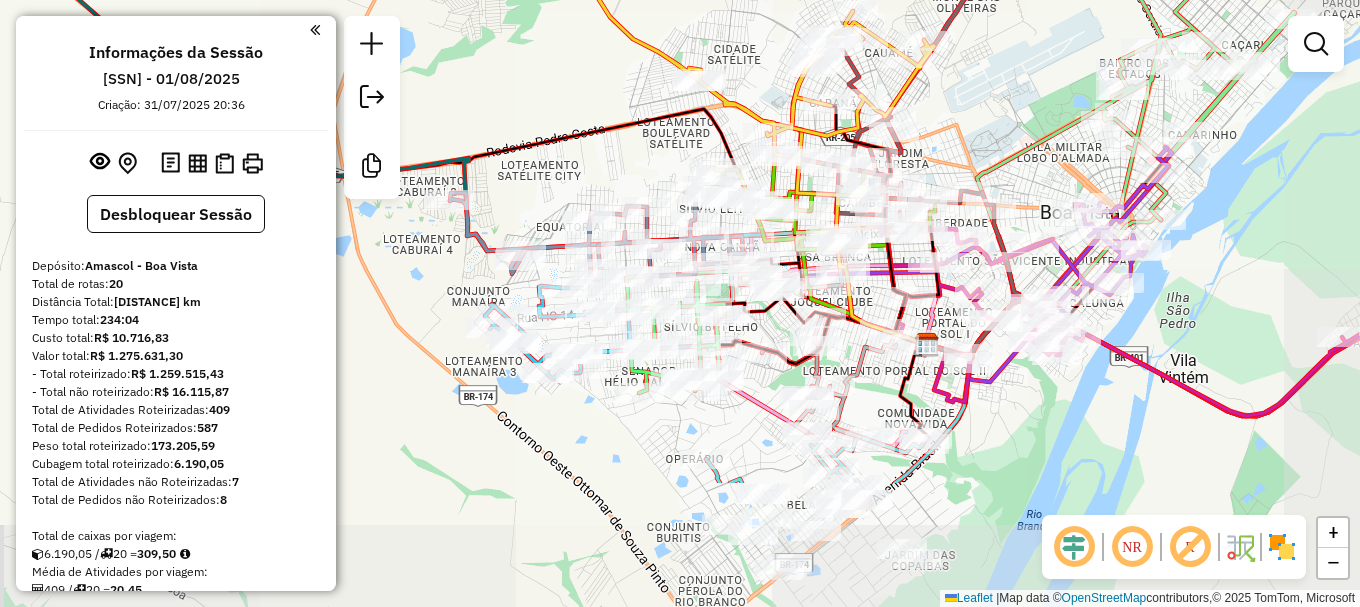 drag, startPoint x: 1130, startPoint y: 318, endPoint x: 1048, endPoint y: 130, distance: 205.10486 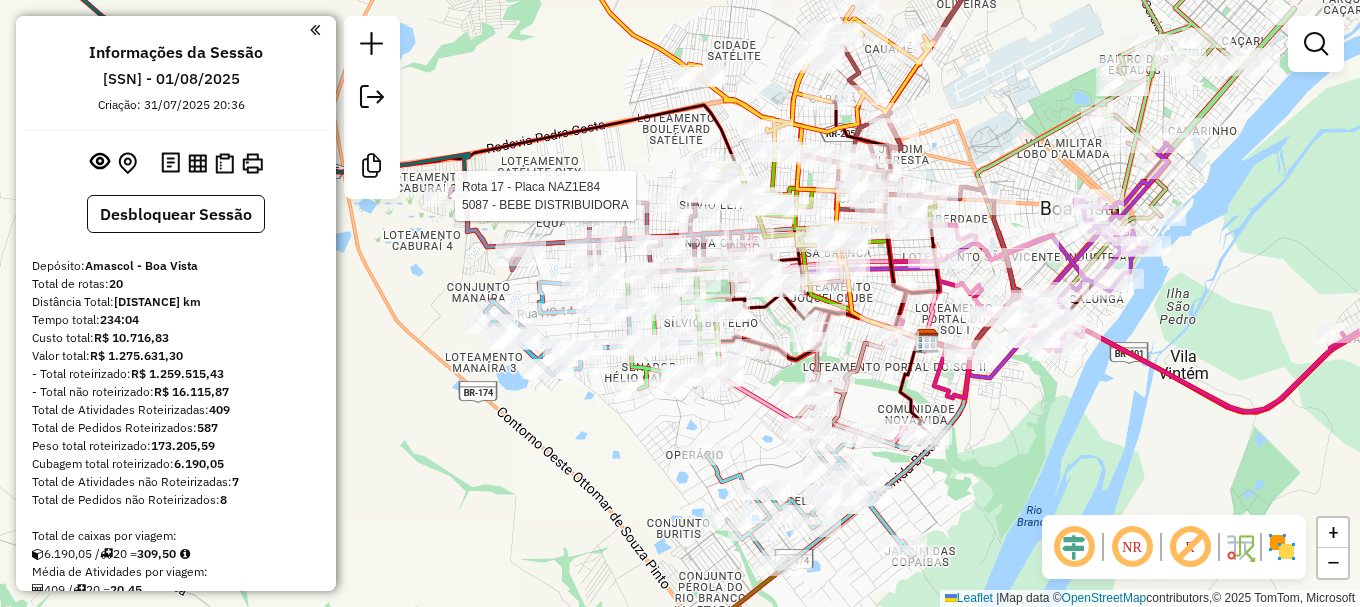 select on "**********" 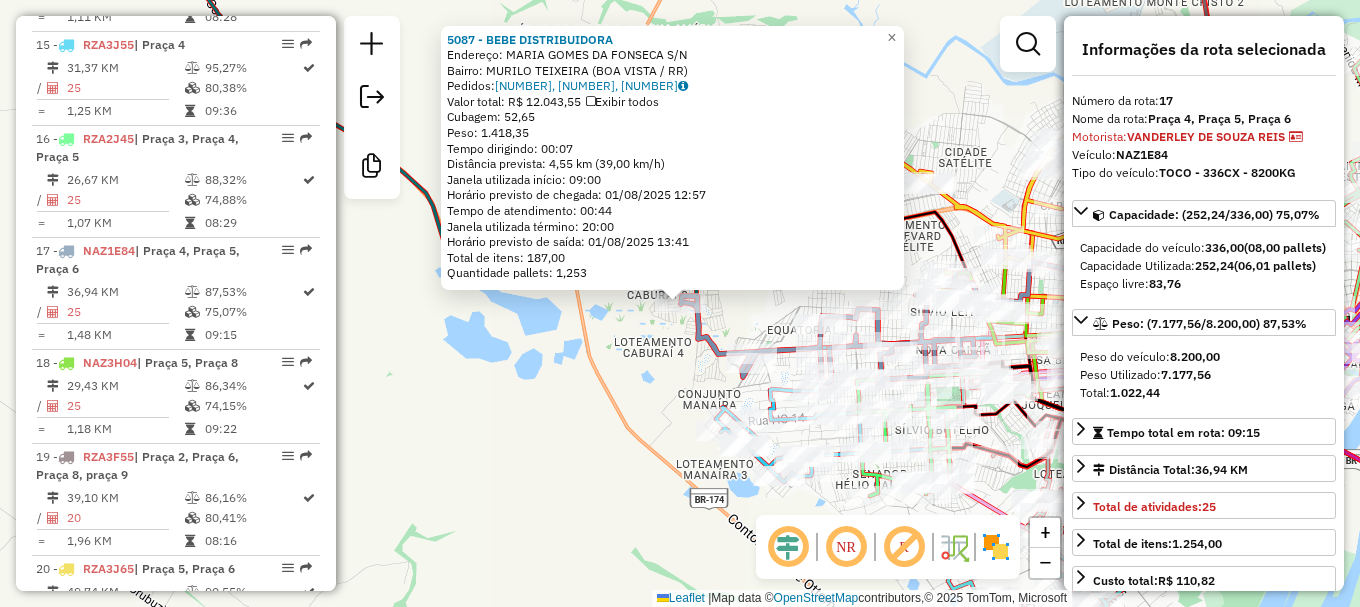scroll, scrollTop: 2400, scrollLeft: 0, axis: vertical 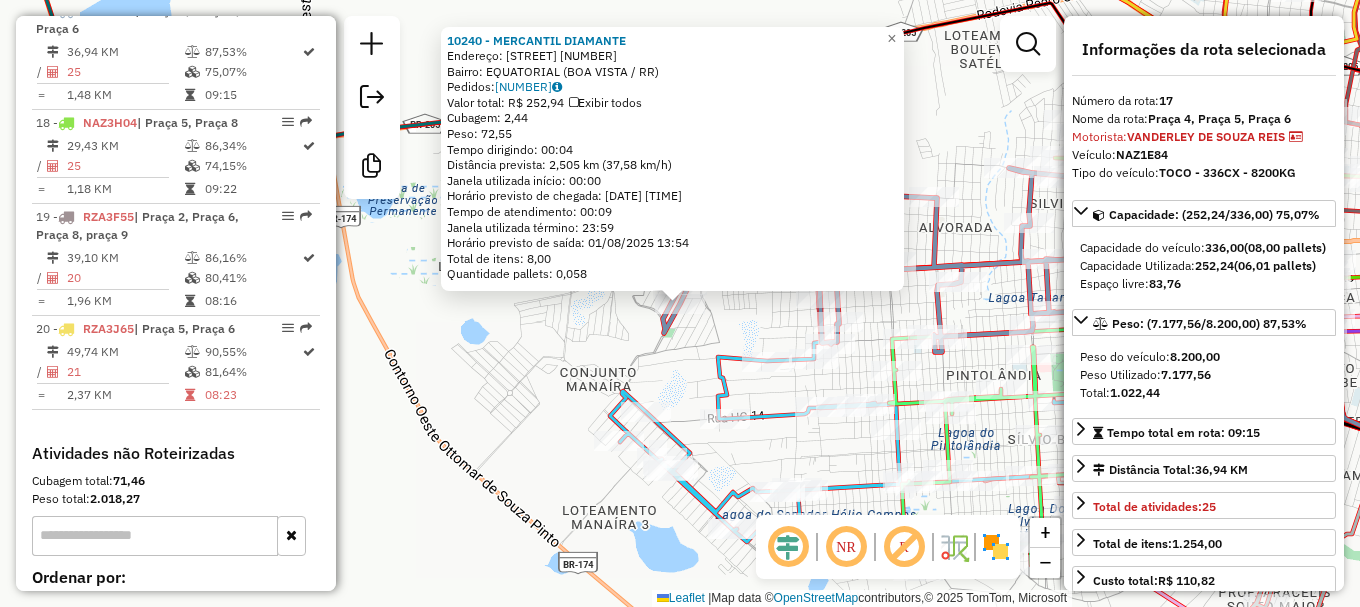 click on "[NUMBER] - [NAME] Endereço: [NAME] [NUMBER] Bairro: [NAME] ([CITY] / [STATE]) Pedidos: [NUMBER] Valor total: [PRICE] Exibir todos Cubagem: [WEIGHT] Peso: [WEIGHT] Tempo dirigindo: [TIME] Distância prevista: [DISTANCE] km ([SPEED] km/h) Janela utilizada início: [TIME] Horário previsto de chegada: [DATE] [TIME] Tempo de atendimento: [TIME] Janela utilizada término: [TIME] Horário previsto de saída: [DATE] [TIME] Total de itens: [NUMBER] Quantidade pallets: [WEIGHT] × Janela de atendimento Grade de atendimento Capacidade Transportadoras Veículos Cliente Pedidos Rotas Selecione os dias de semana para filtrar as janelas de atendimento Seg Ter Qua Qui Sex Sáb Dom Informe o período da janela de atendimento: De: Até: Filtrar exatamente a janela do cliente Considerar janela de atendimento padrão Selecione os dias de semana para filtrar as grades de atendimento Seg Ter Qua Qui Sex Sáb Dom Clientes fora do dia de atendimento selecionado De:" 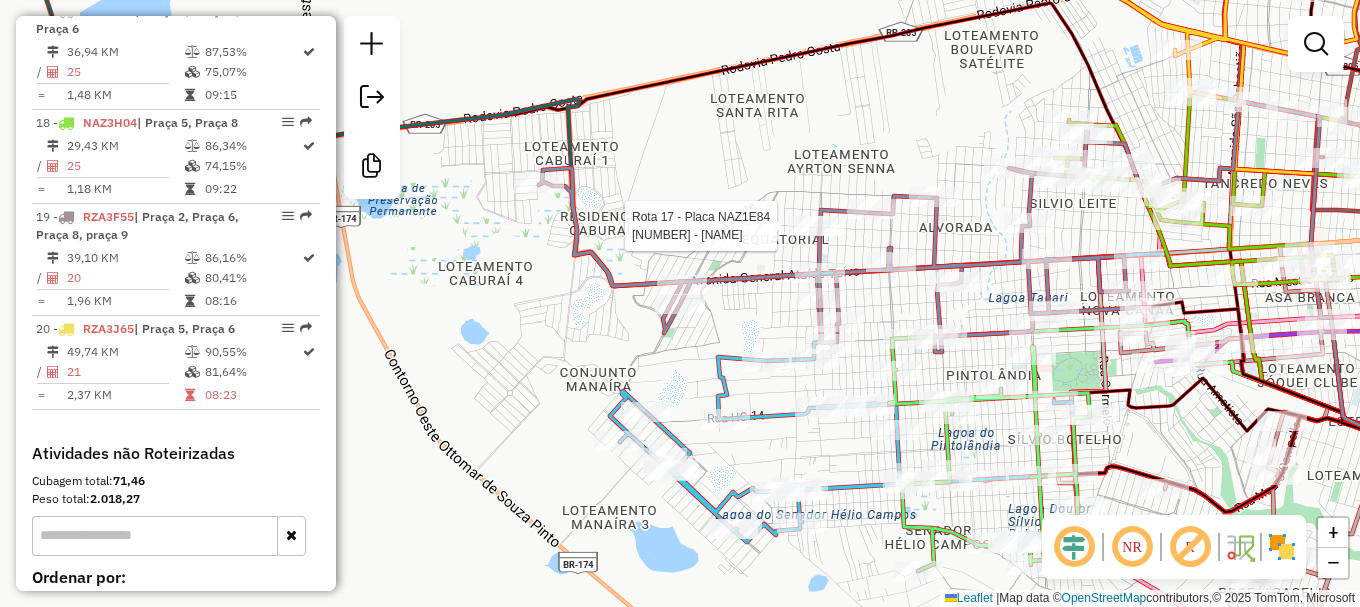 select on "**********" 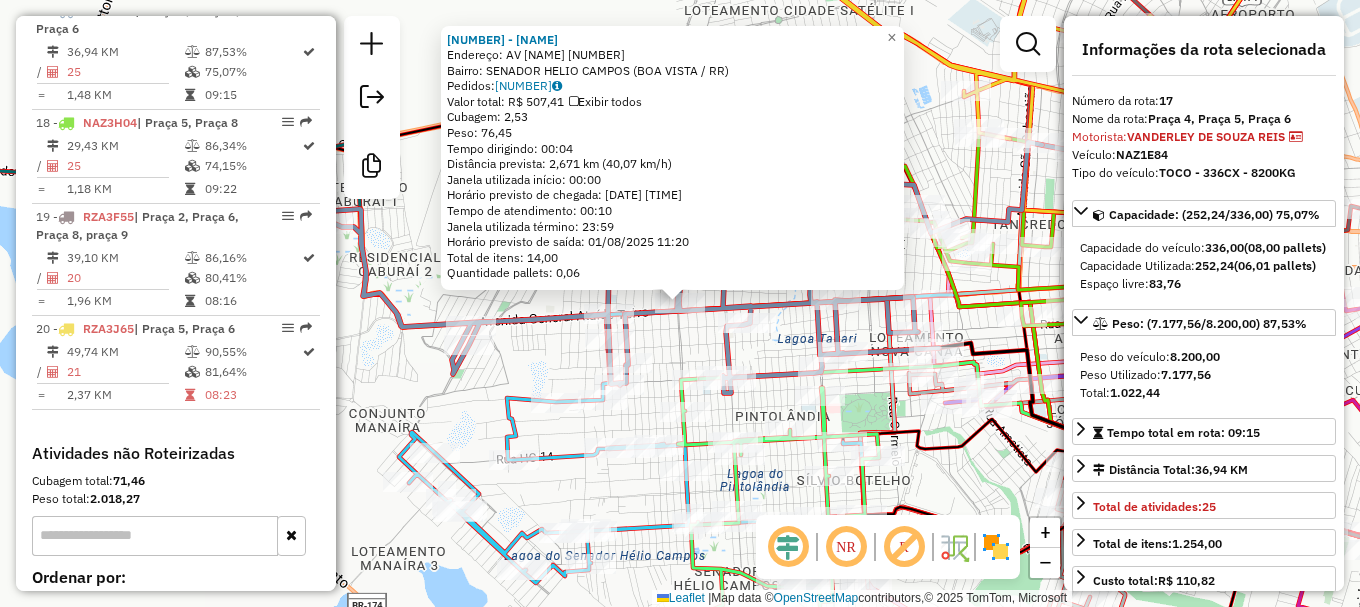 click on "Endereço: AV [NAME] [NUMBER] Bairro: [NAME] ([CITY] / [STATE]) Pedidos: [NUMBER] Valor total: [PRICE] Exibir todos Cubagem: [WEIGHT] Peso: [WEIGHT] Tempo dirigindo: [TIME] Distância prevista: [DISTANCE] km ([SPEED] km/h) Janela utilizada início: [TIME] Horário previsto de chegada: [DATE] [TIME] Tempo de atendimento: [TIME] Janela utilizada término: [TIME] Horário previsto de saída: [DATE] [TIME] Total de itens: [NUMBER] Quantidade pallets: [WEIGHT] × Janela de atendimento Grade de atendimento Capacidade Transportadoras Veículos Cliente Pedidos Rotas Selecione os dias de semana para filtrar as janelas de atendimento Seg Ter Qua Qui Sex Sáb Dom Informe o período da janela de atendimento: De: Até: Filtrar exatamente a janela do cliente Considerar janela de atendimento padrão Selecione os dias de semana para filtrar as grades de atendimento Seg Ter Qua Qui Sex Sáb Dom Peso mínimo: De: Até:" 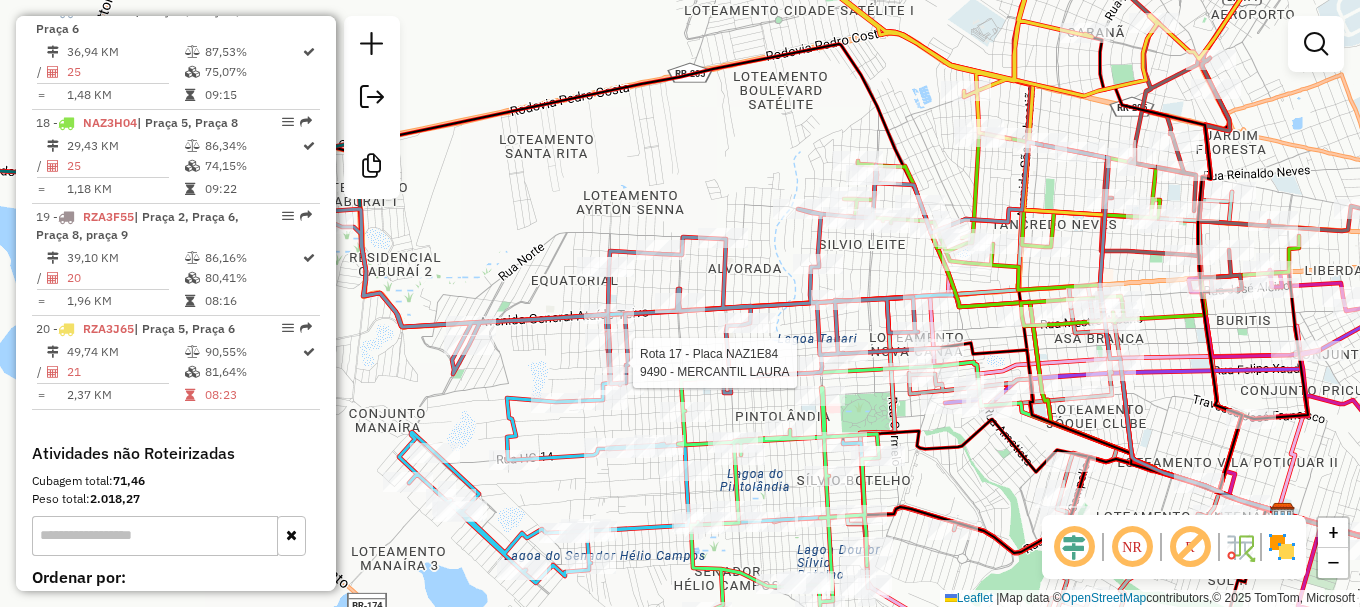 select on "**********" 